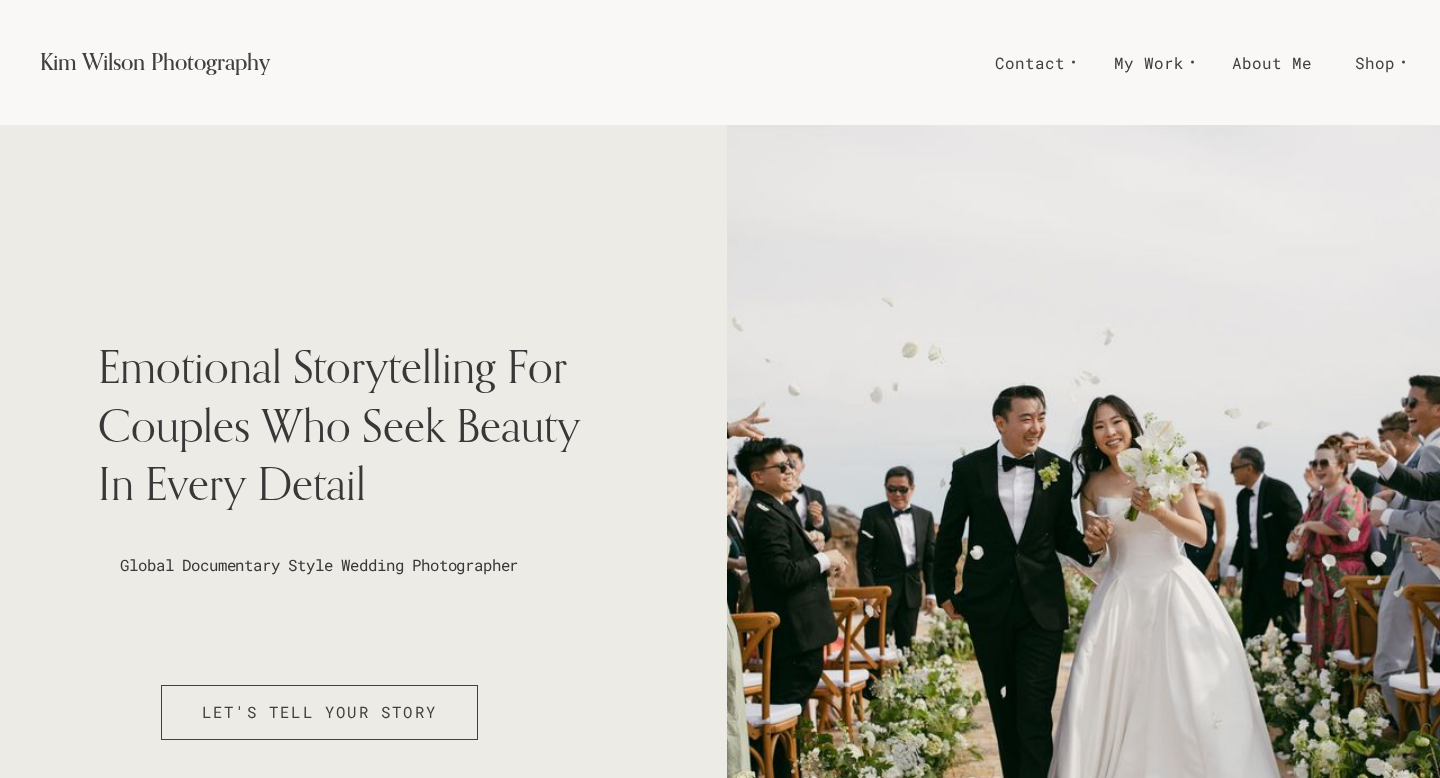 scroll, scrollTop: 0, scrollLeft: 0, axis: both 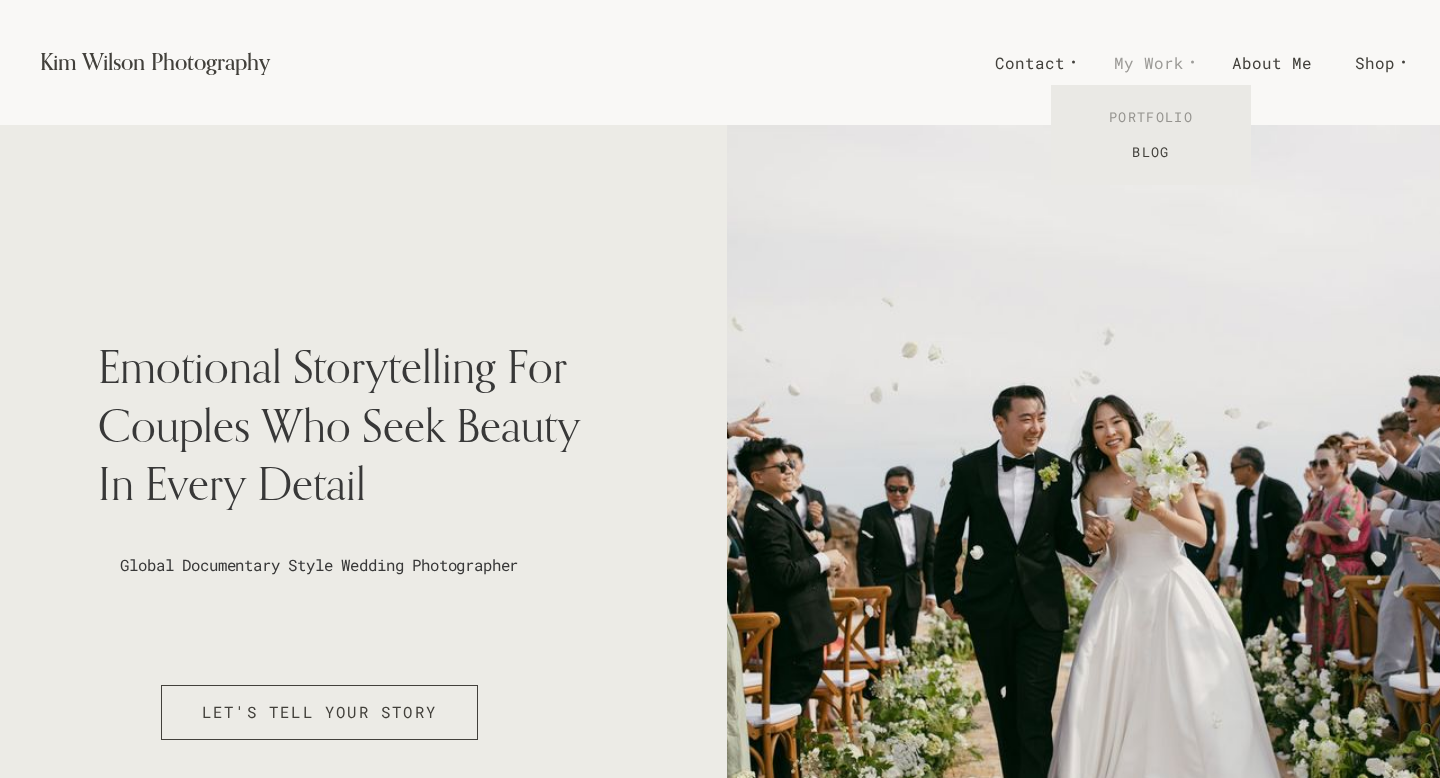 click on "Portfolio" at bounding box center [1151, 117] 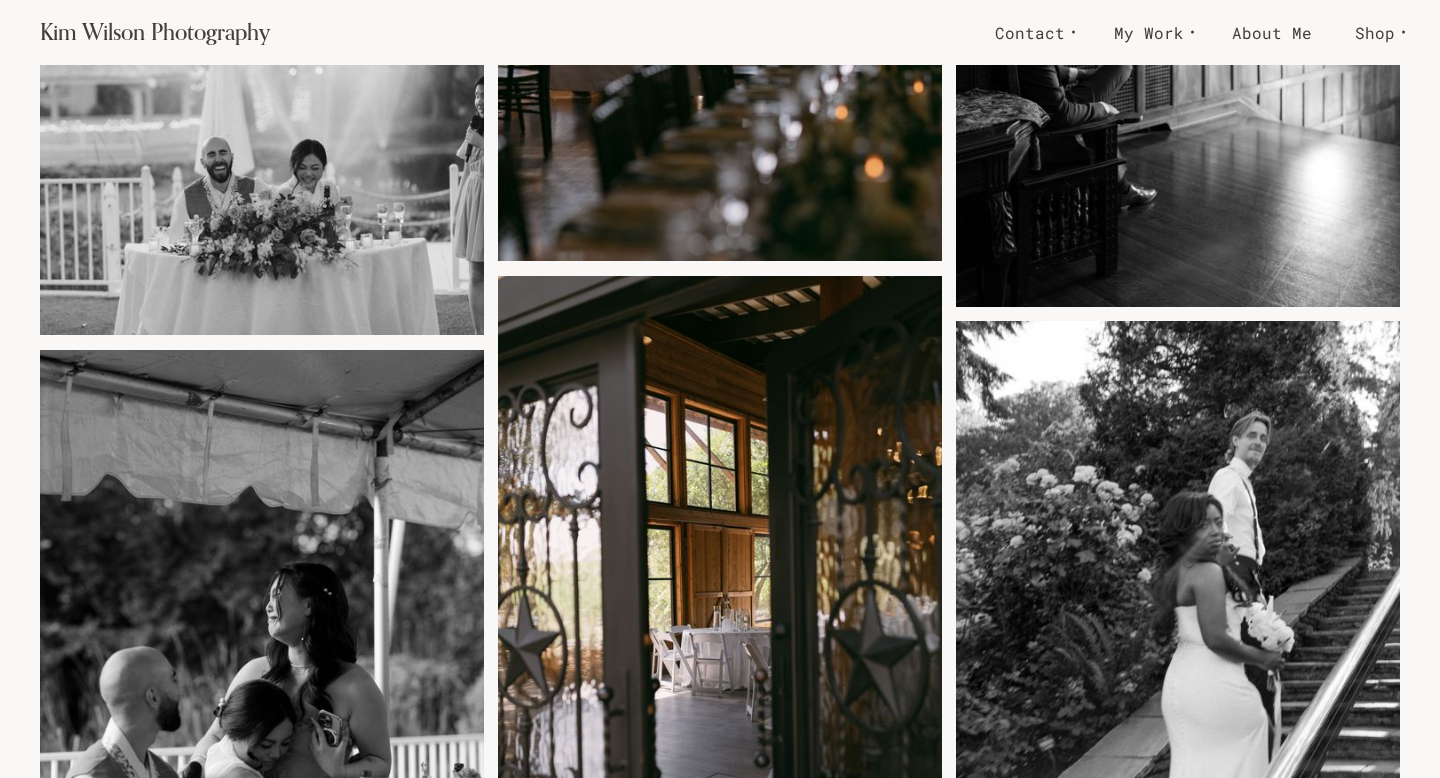 scroll, scrollTop: 25226, scrollLeft: 0, axis: vertical 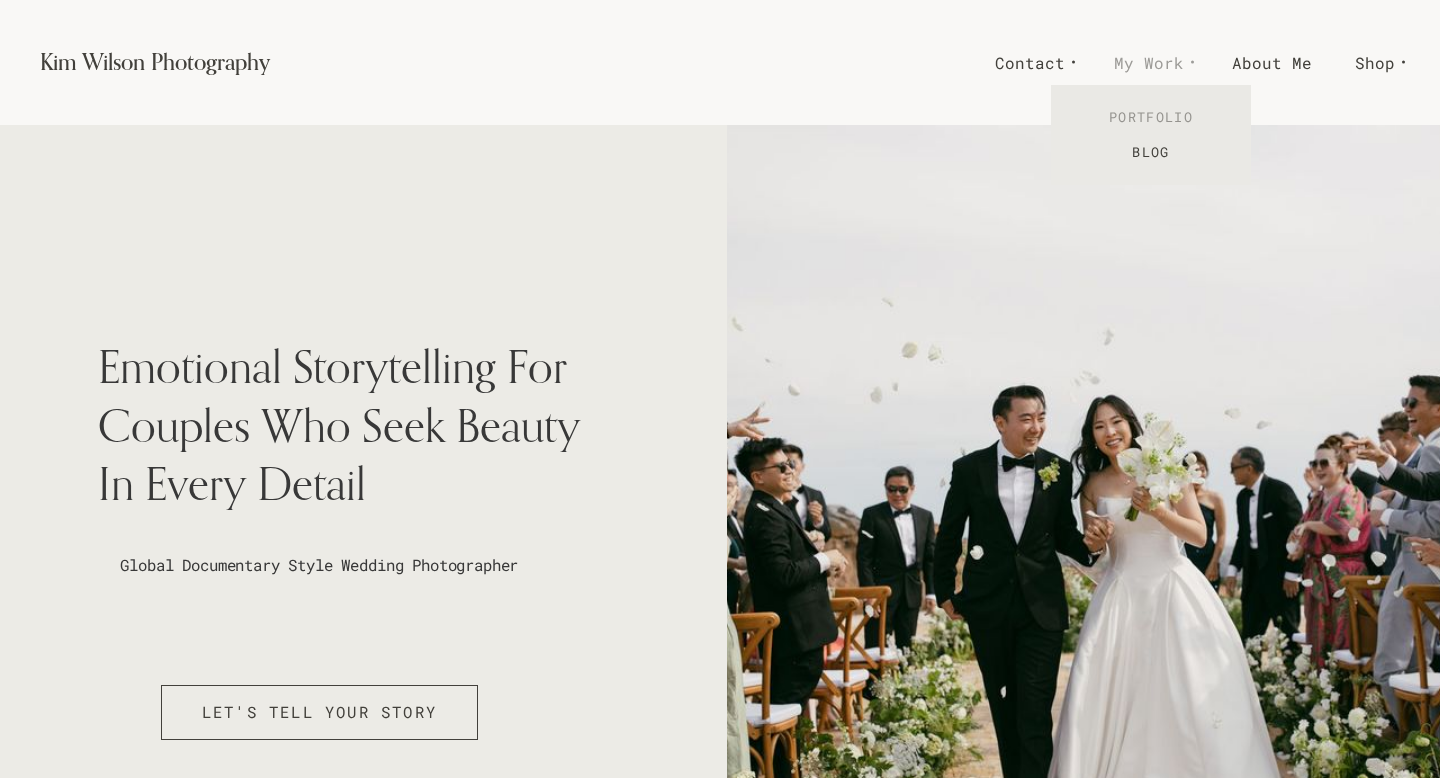 click on "Portfolio" at bounding box center [1151, 117] 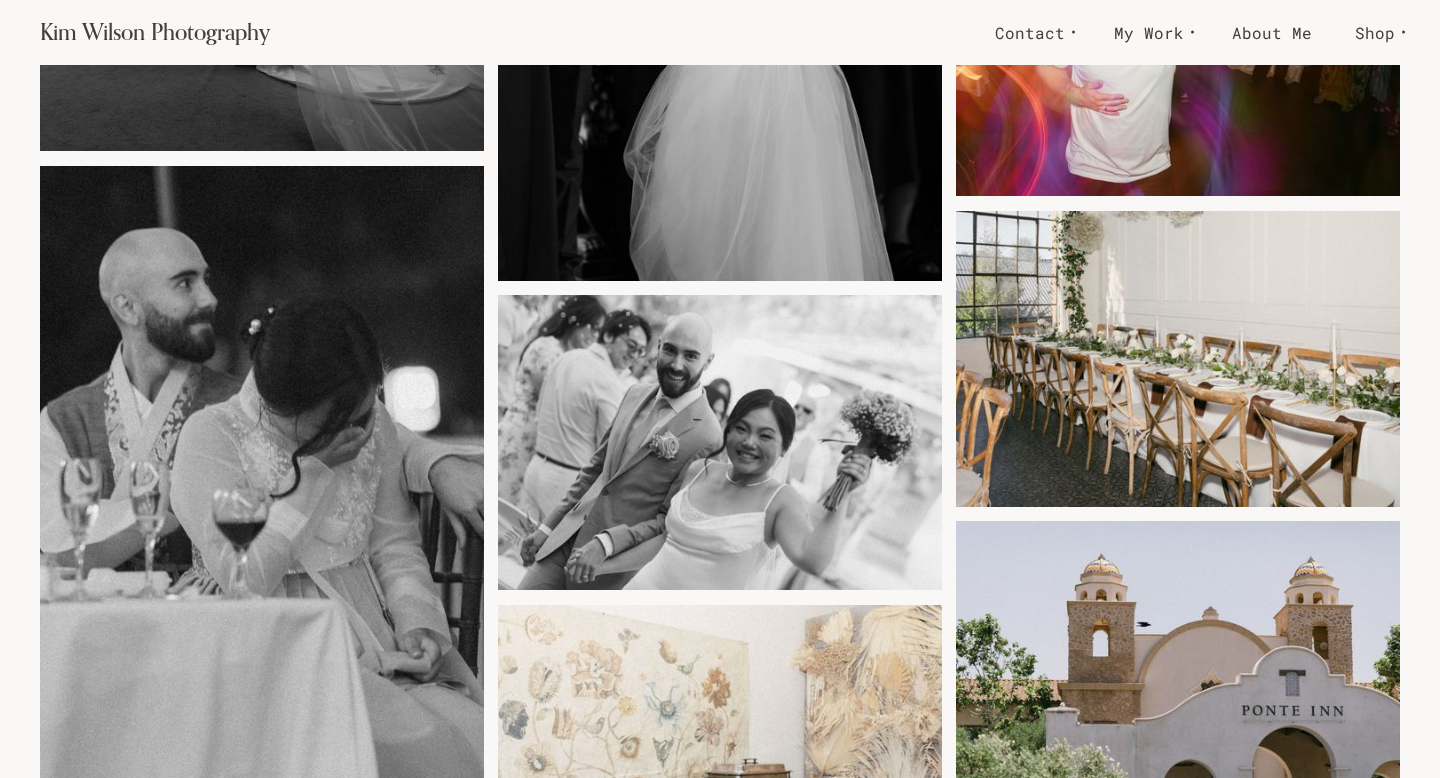 scroll, scrollTop: 11764, scrollLeft: 0, axis: vertical 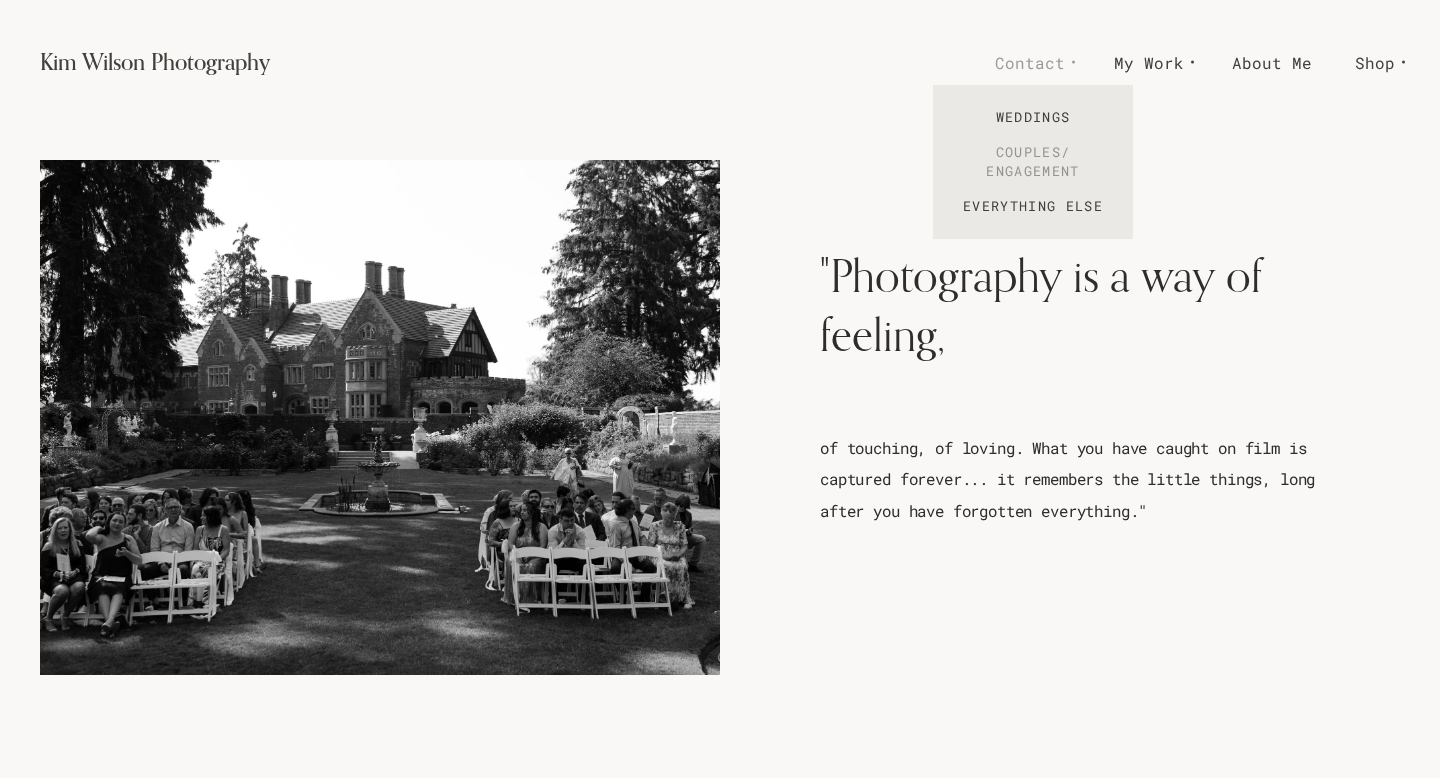 click on "Couples/ Engagement" at bounding box center [1033, 162] 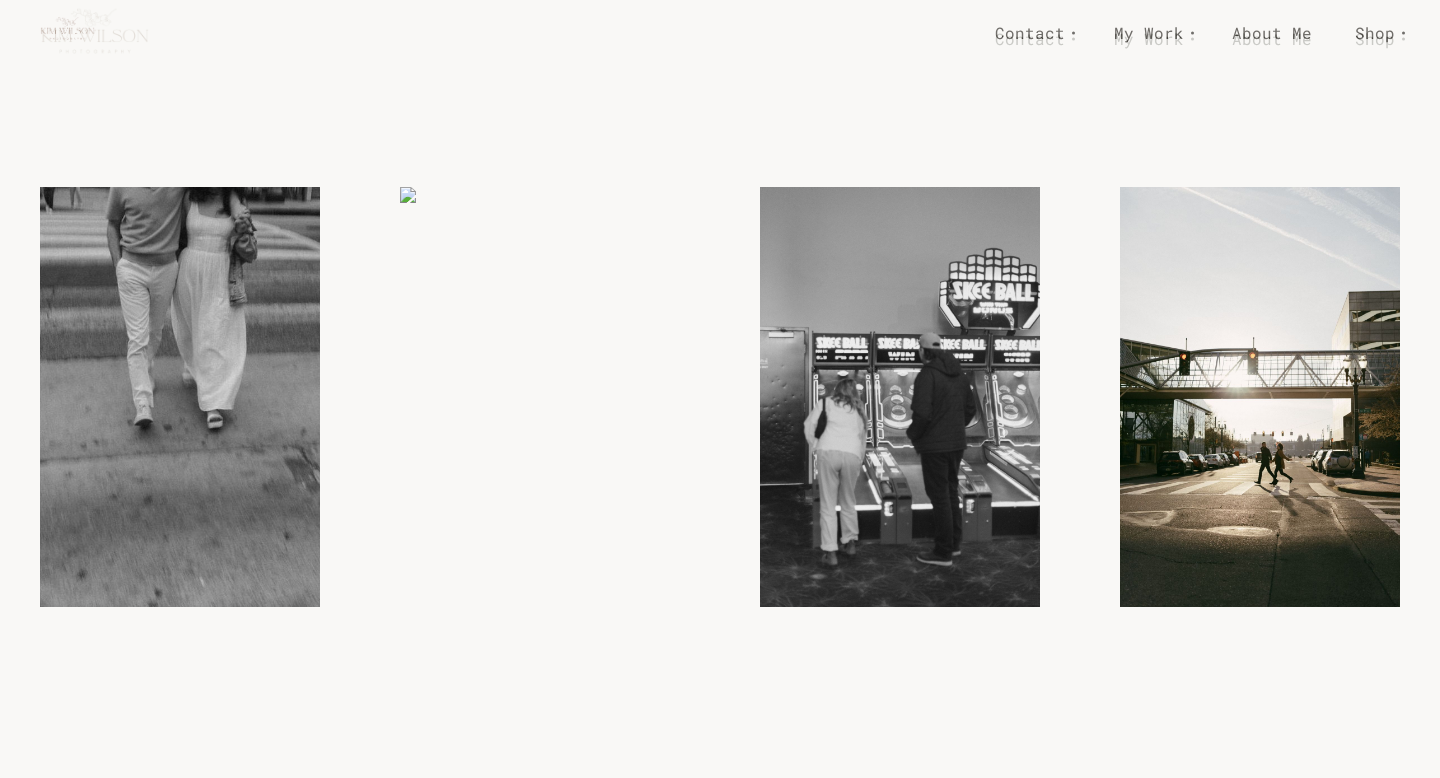 scroll, scrollTop: 0, scrollLeft: 0, axis: both 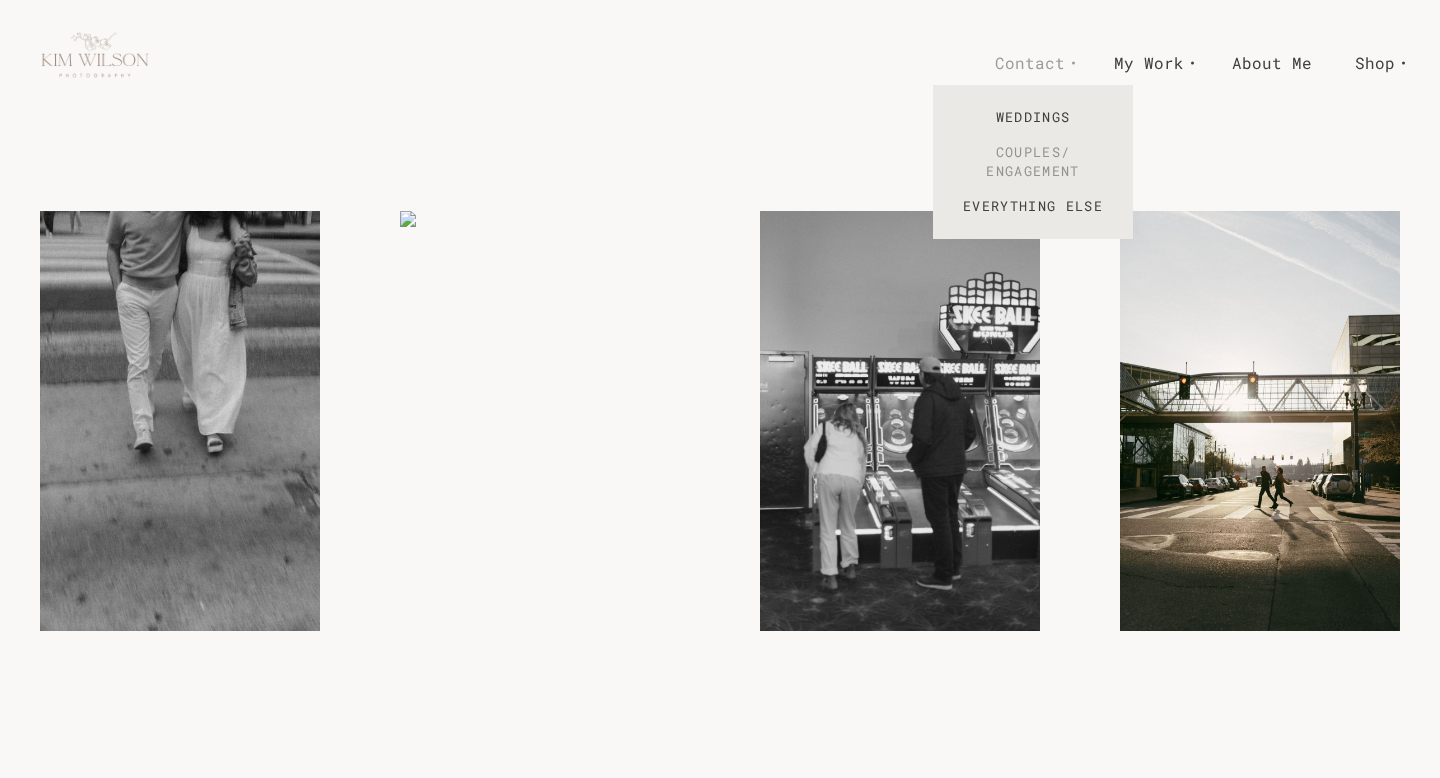 click on "Couples/ Engagement" at bounding box center [1033, 162] 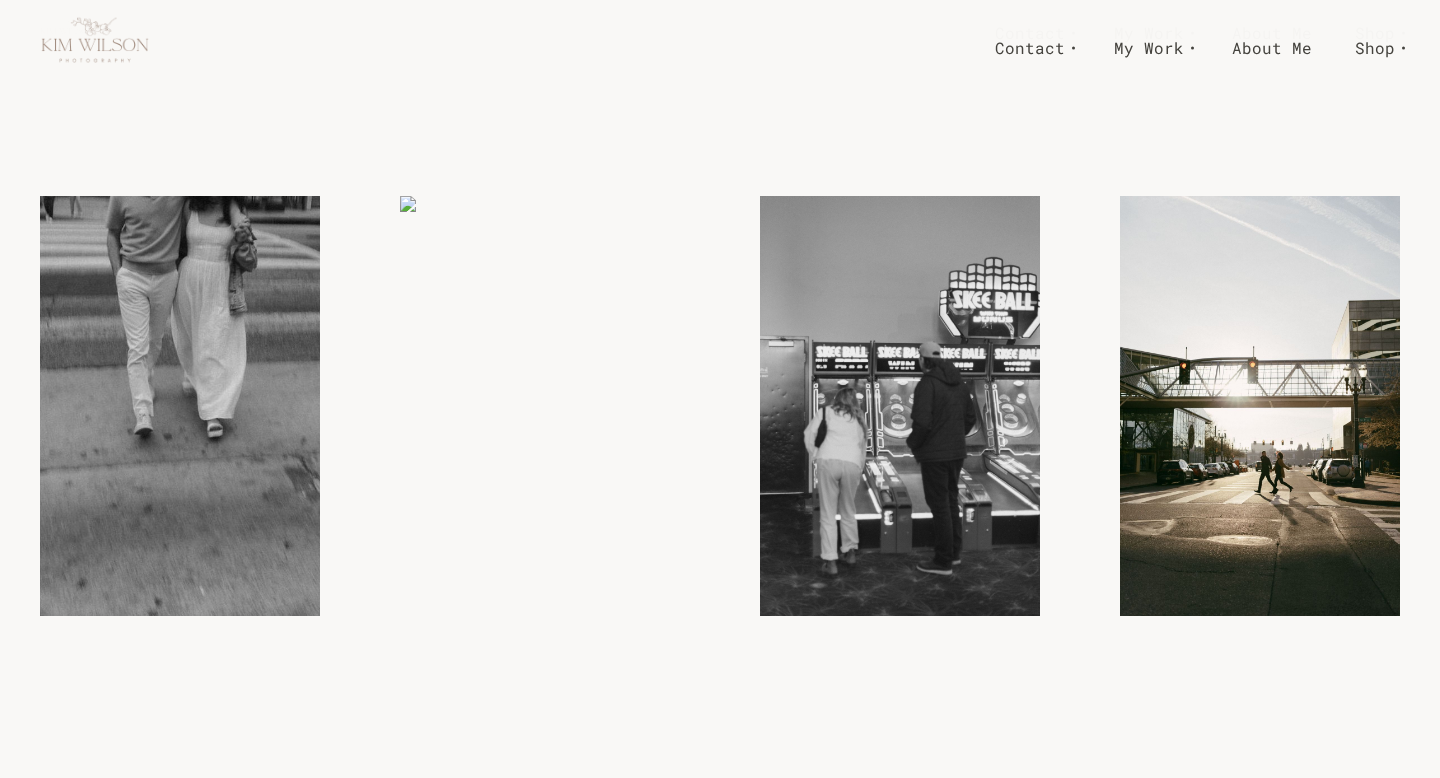 scroll, scrollTop: 0, scrollLeft: 0, axis: both 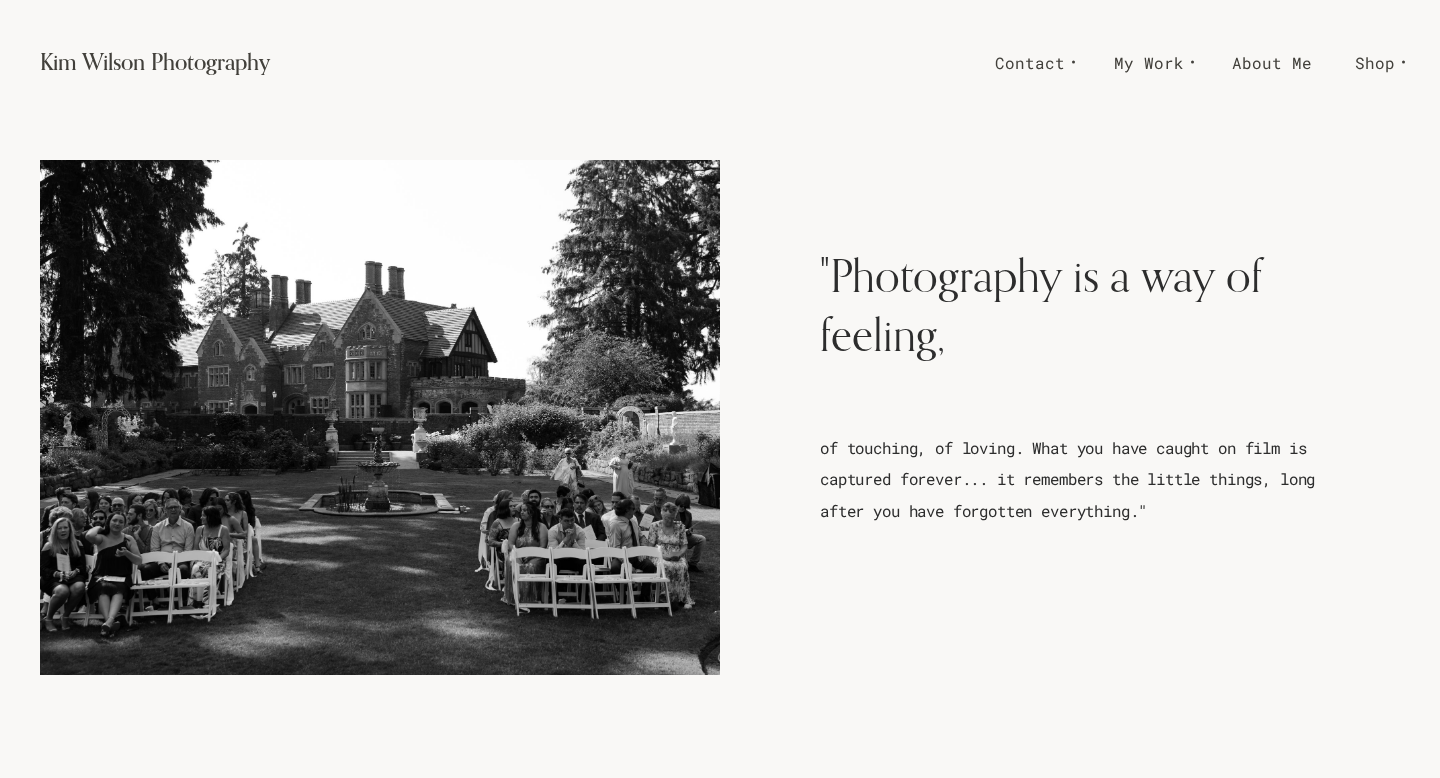 click on "Kim Wilson Photography" at bounding box center [155, 63] 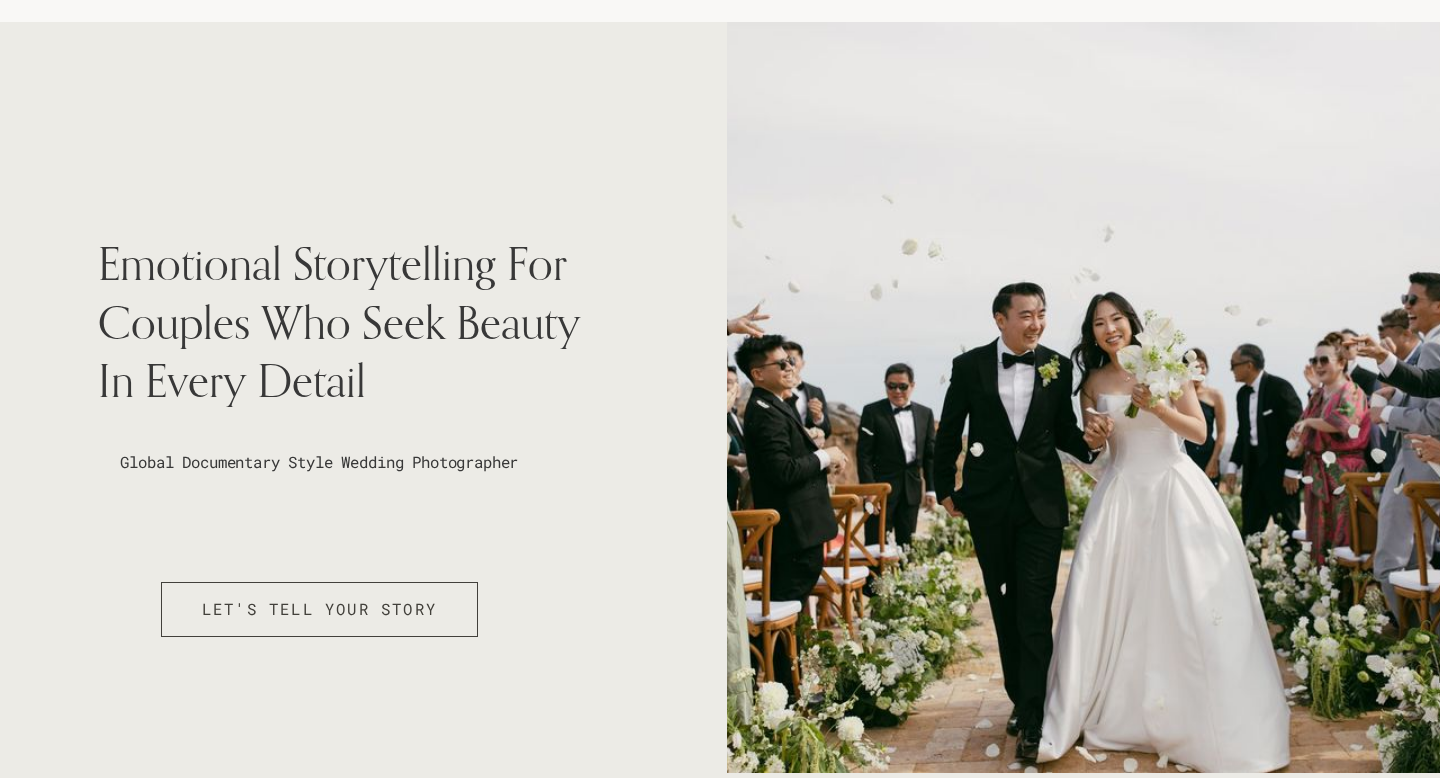scroll, scrollTop: 0, scrollLeft: 0, axis: both 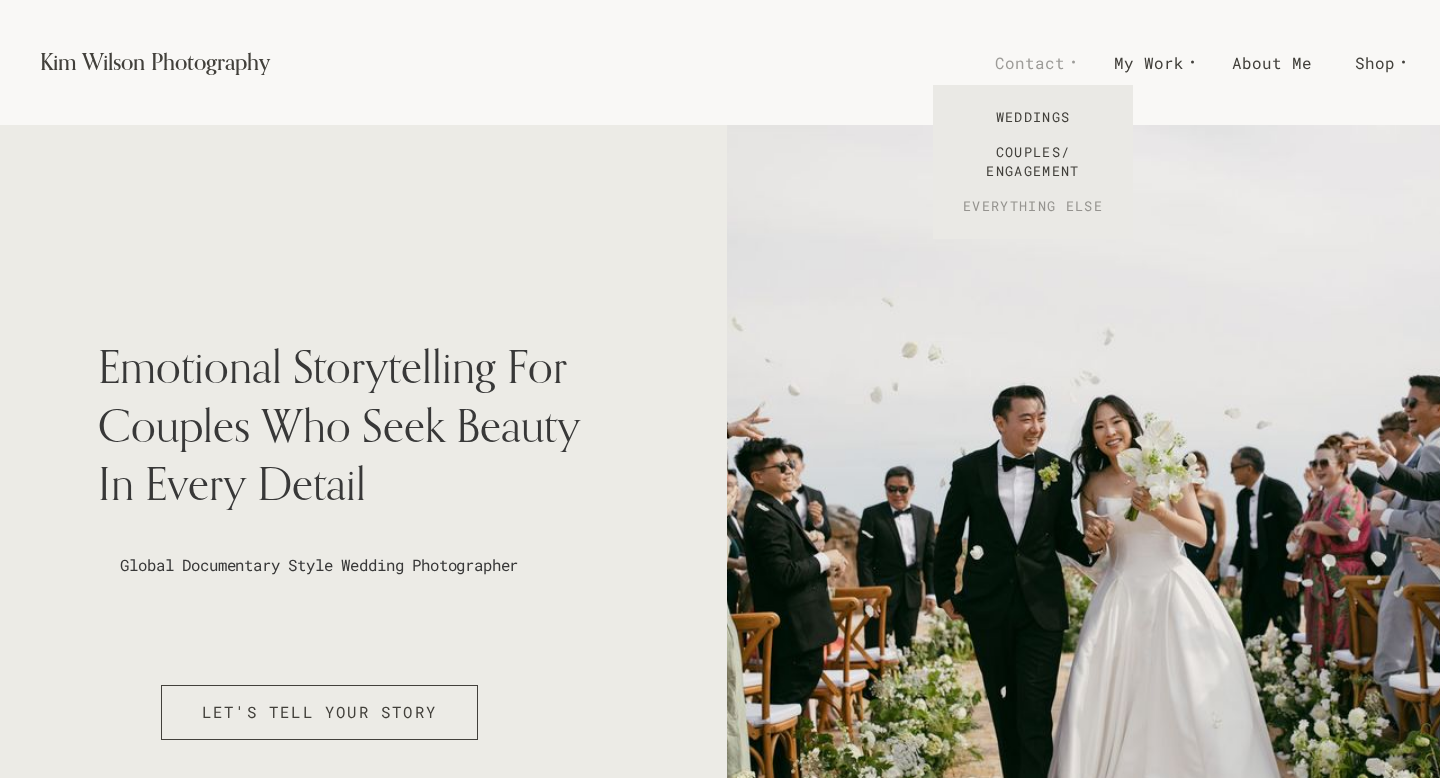 click on "Everything Else" at bounding box center [1033, 206] 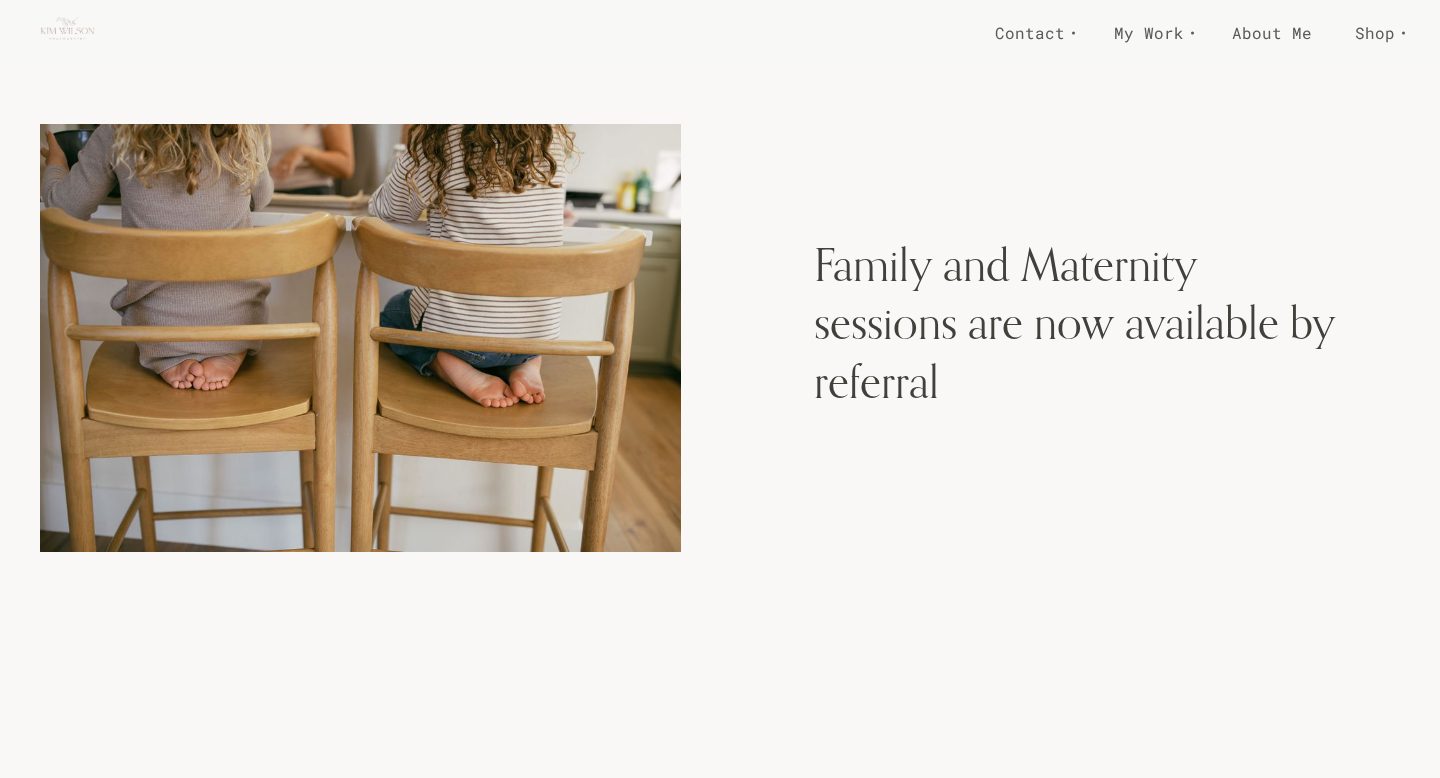 scroll, scrollTop: 0, scrollLeft: 0, axis: both 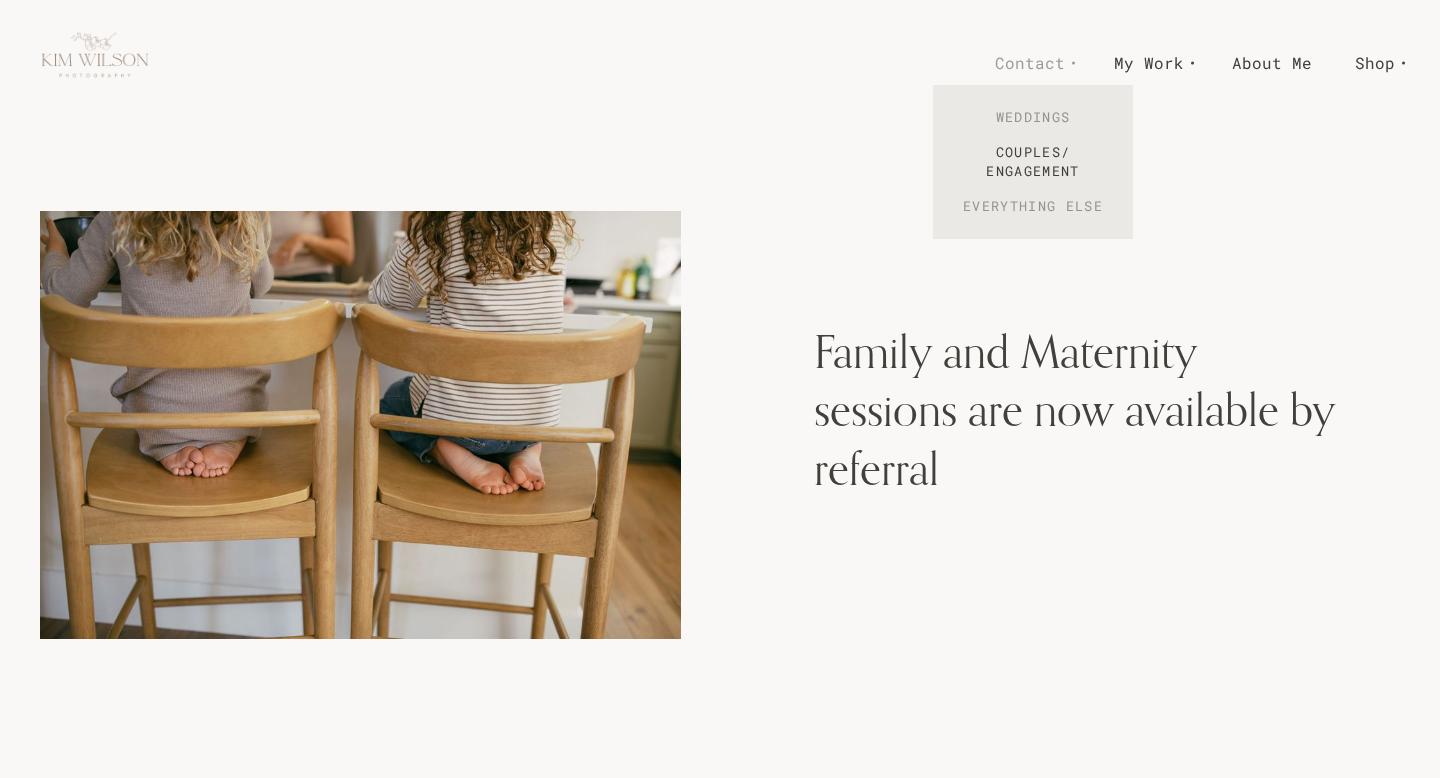click on "Weddings" at bounding box center (1033, 117) 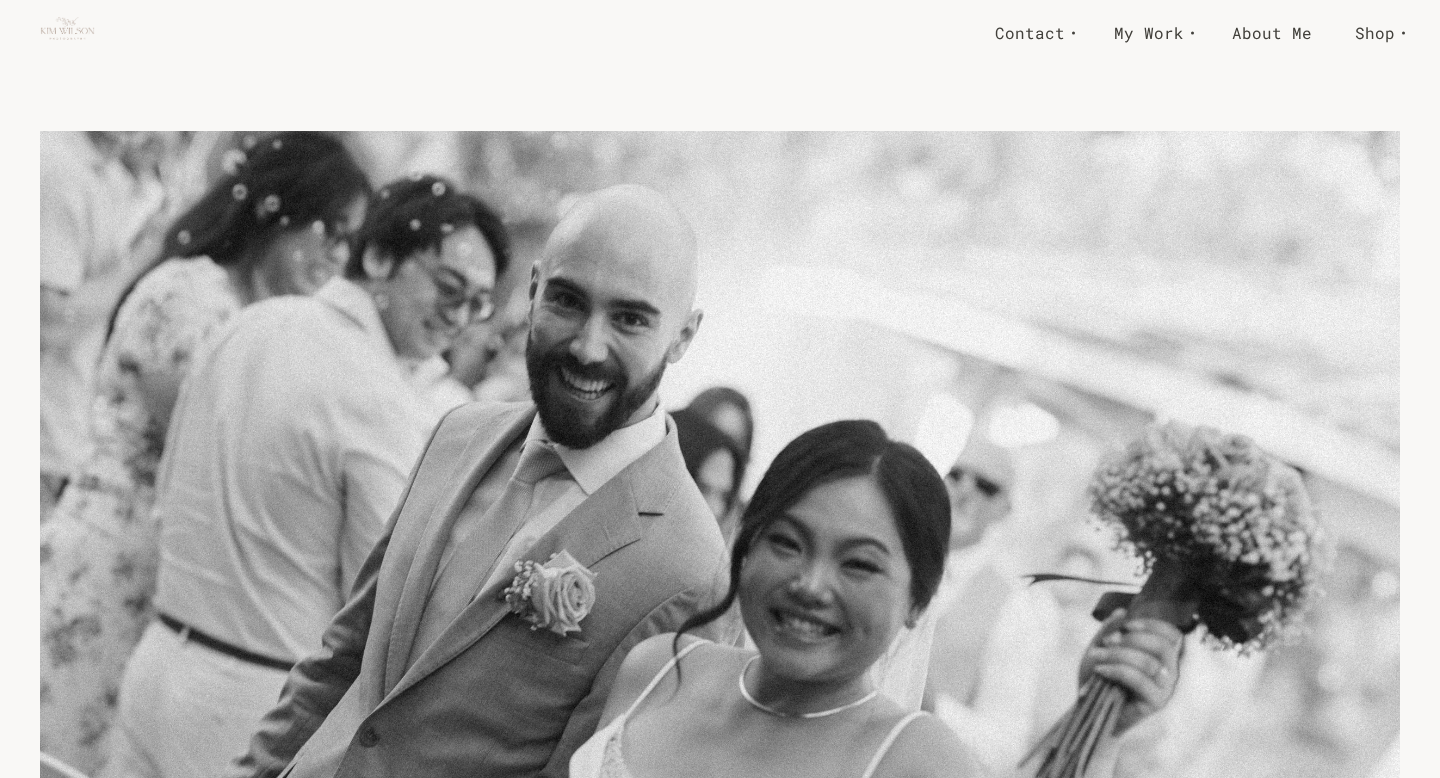 scroll, scrollTop: 0, scrollLeft: 0, axis: both 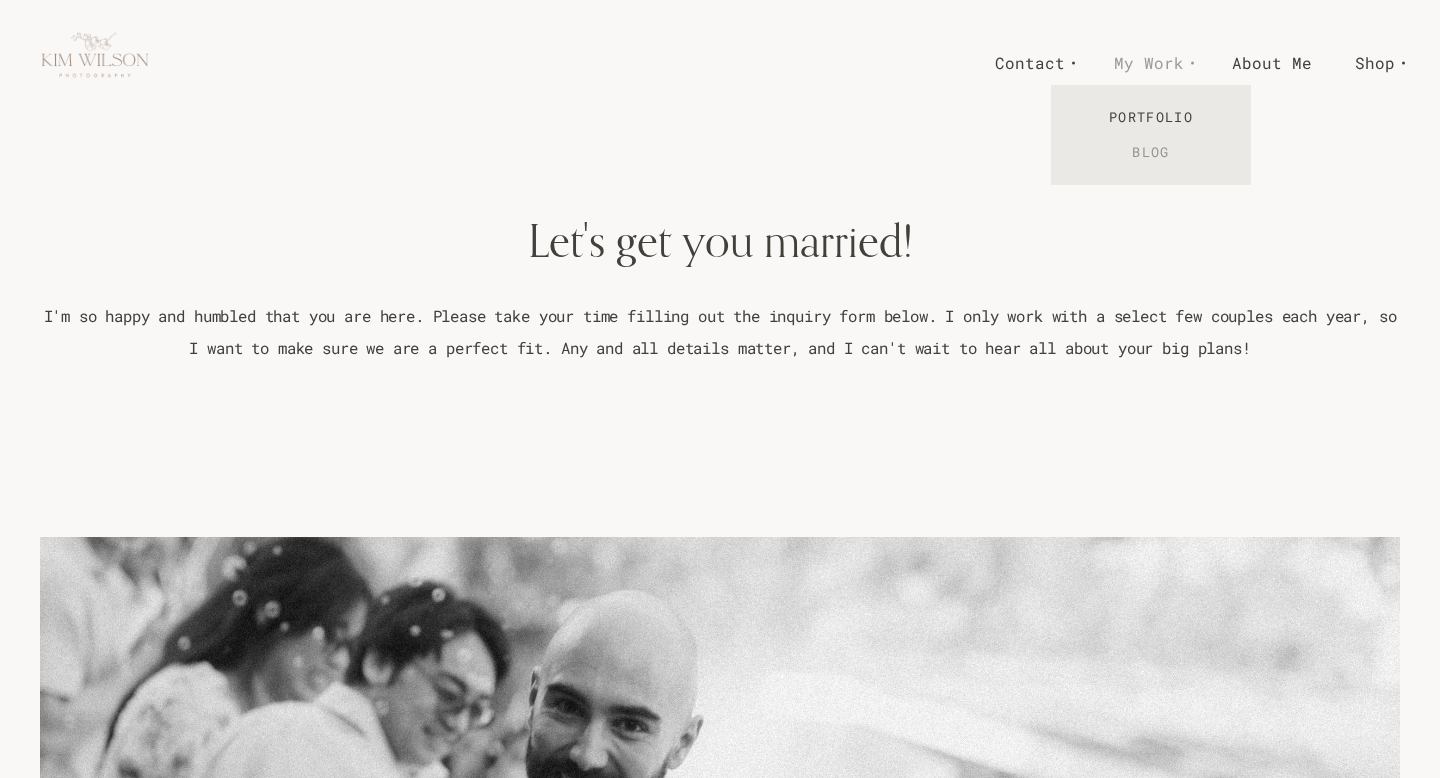 click on "Blog" at bounding box center [1151, 152] 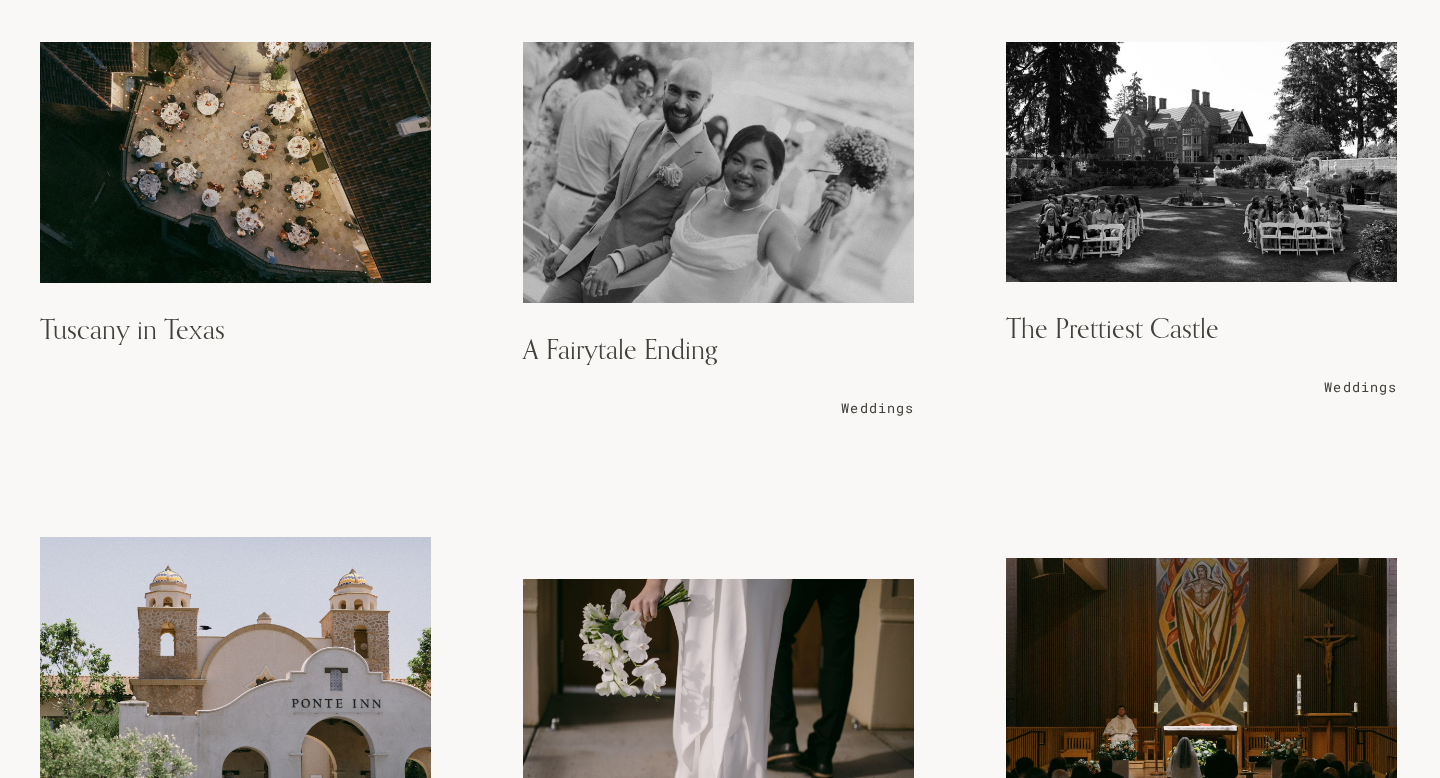 scroll, scrollTop: 0, scrollLeft: 0, axis: both 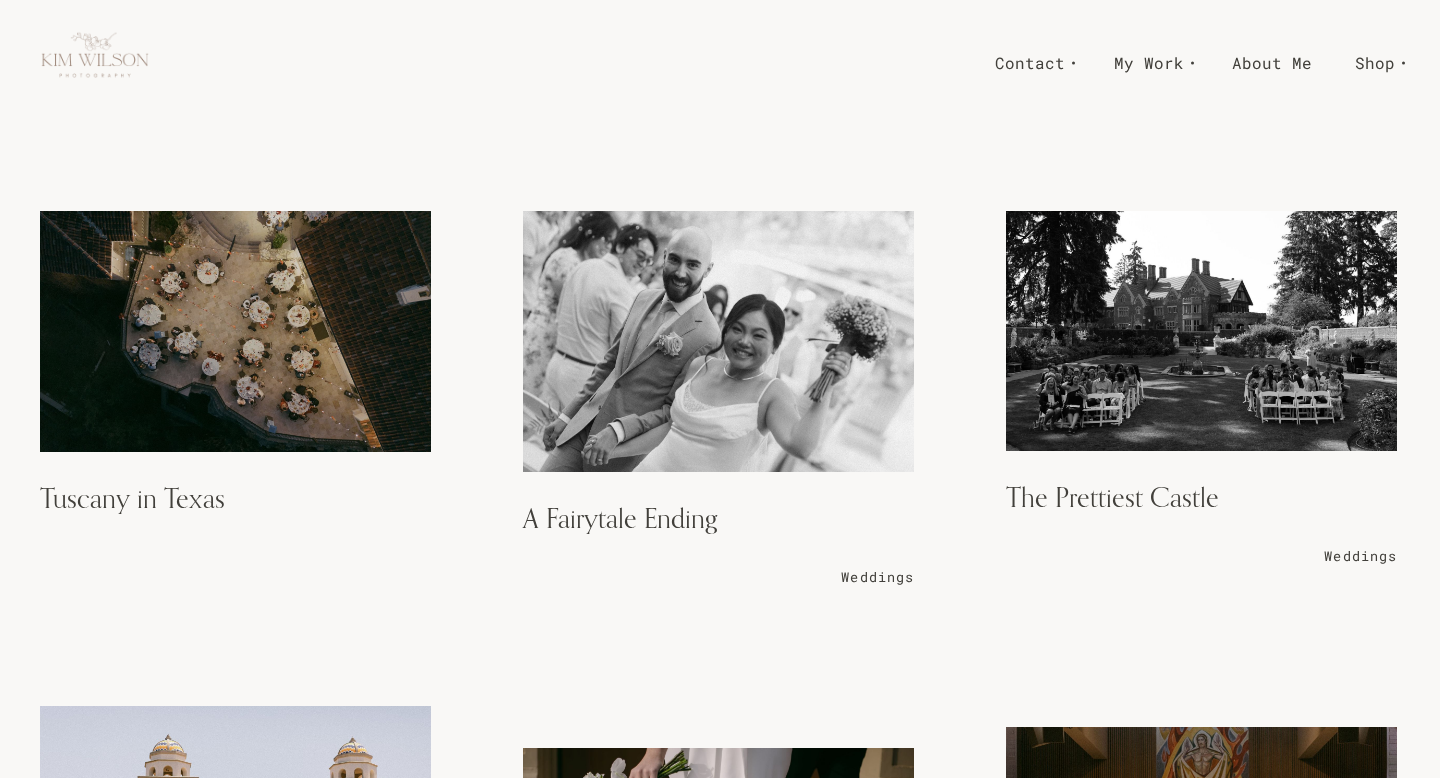 click at bounding box center [235, 331] 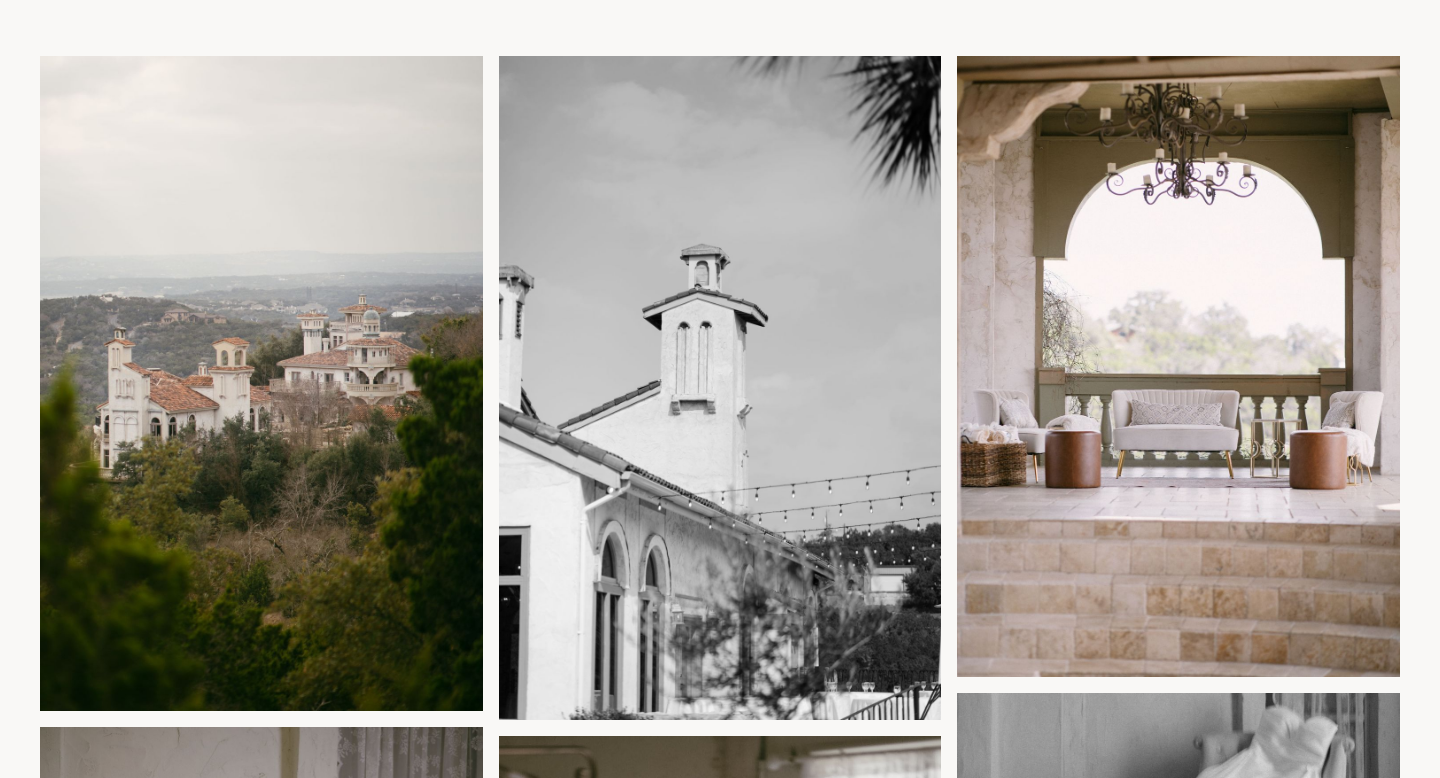 scroll, scrollTop: 812, scrollLeft: 0, axis: vertical 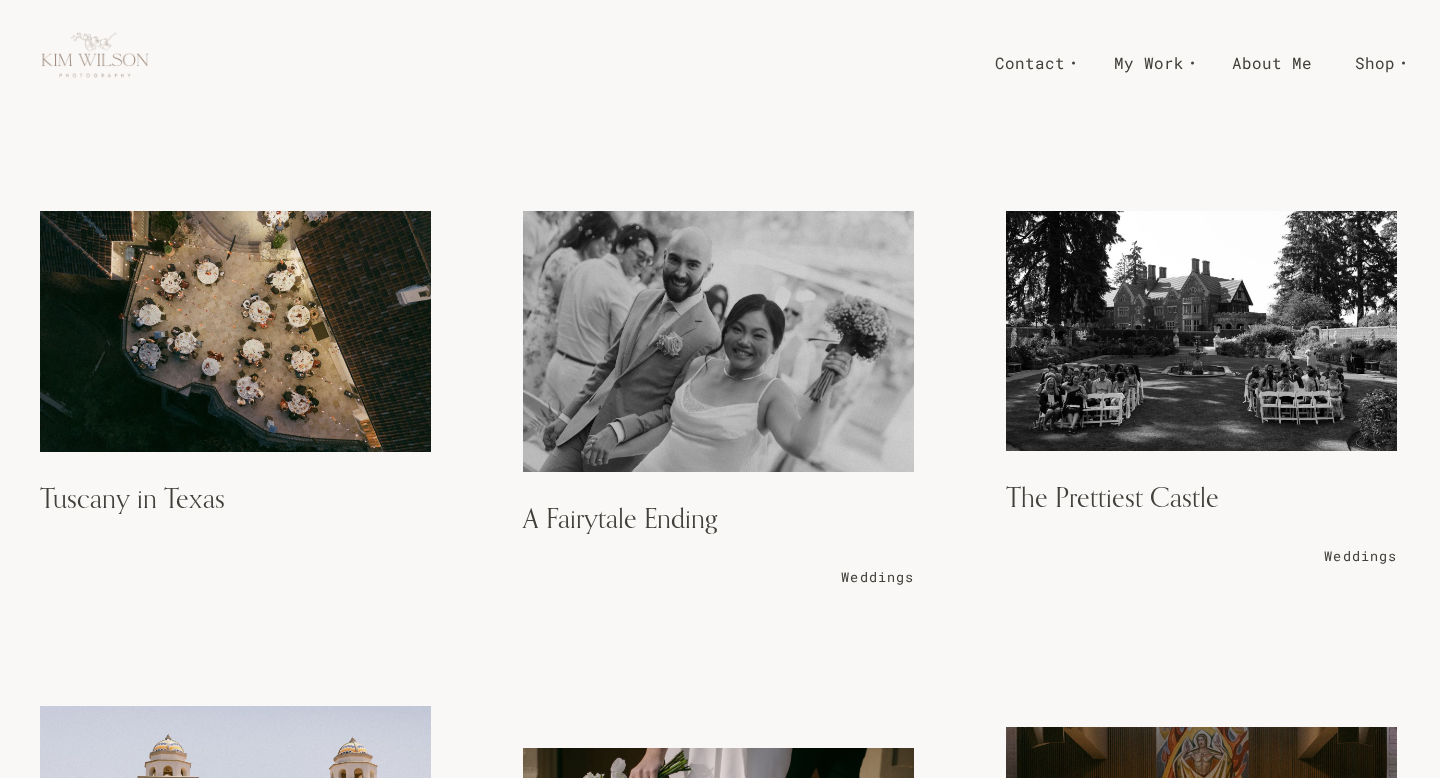 click at bounding box center (718, 341) 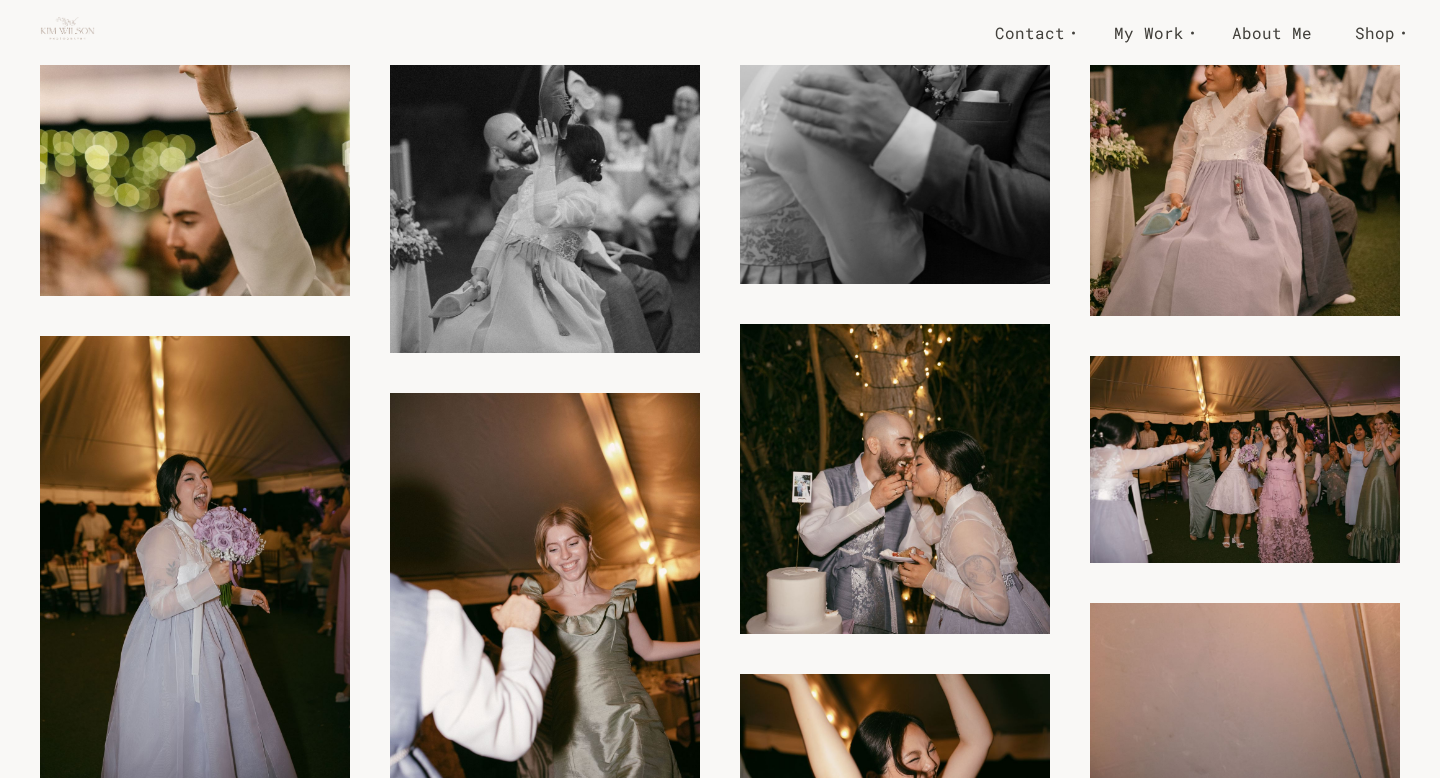 scroll, scrollTop: 8645, scrollLeft: 0, axis: vertical 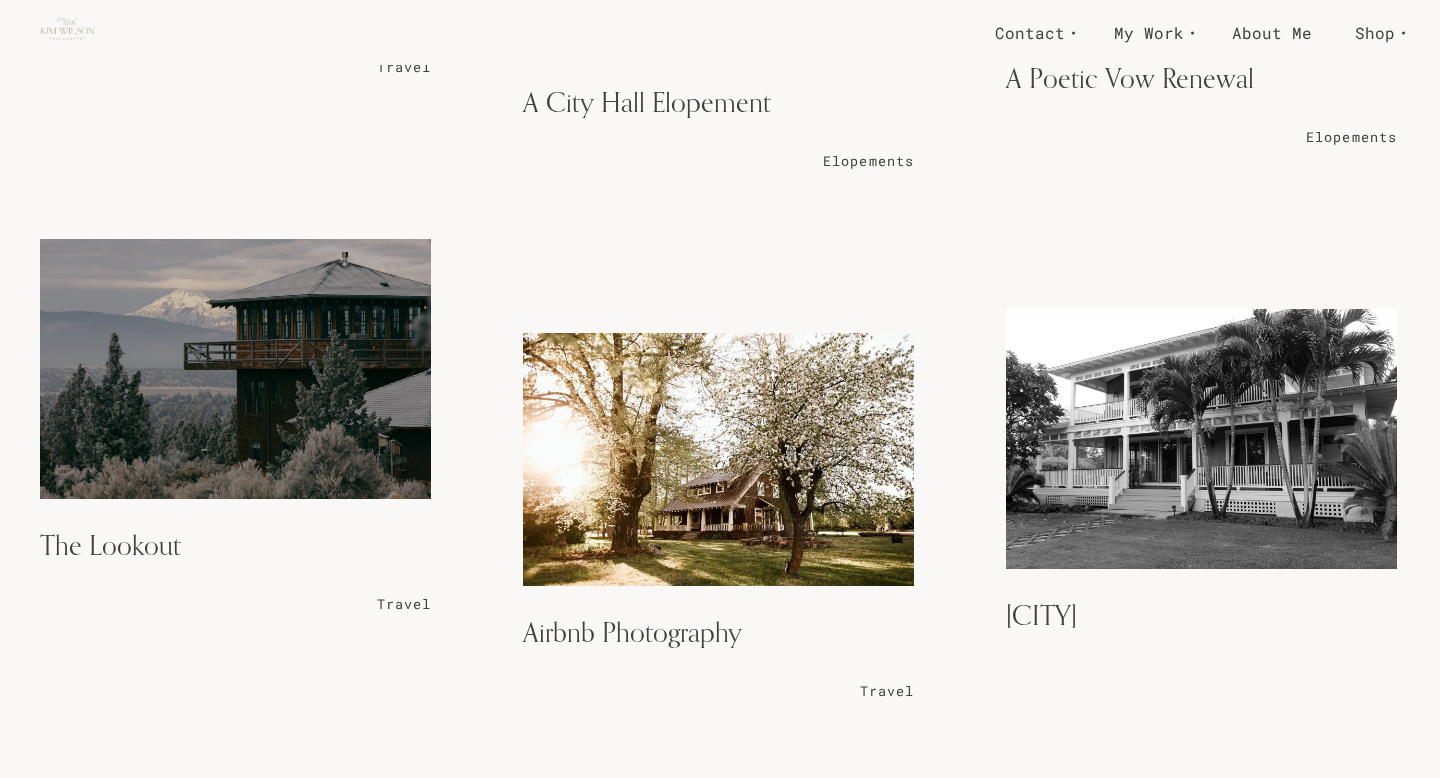 click at bounding box center (235, 369) 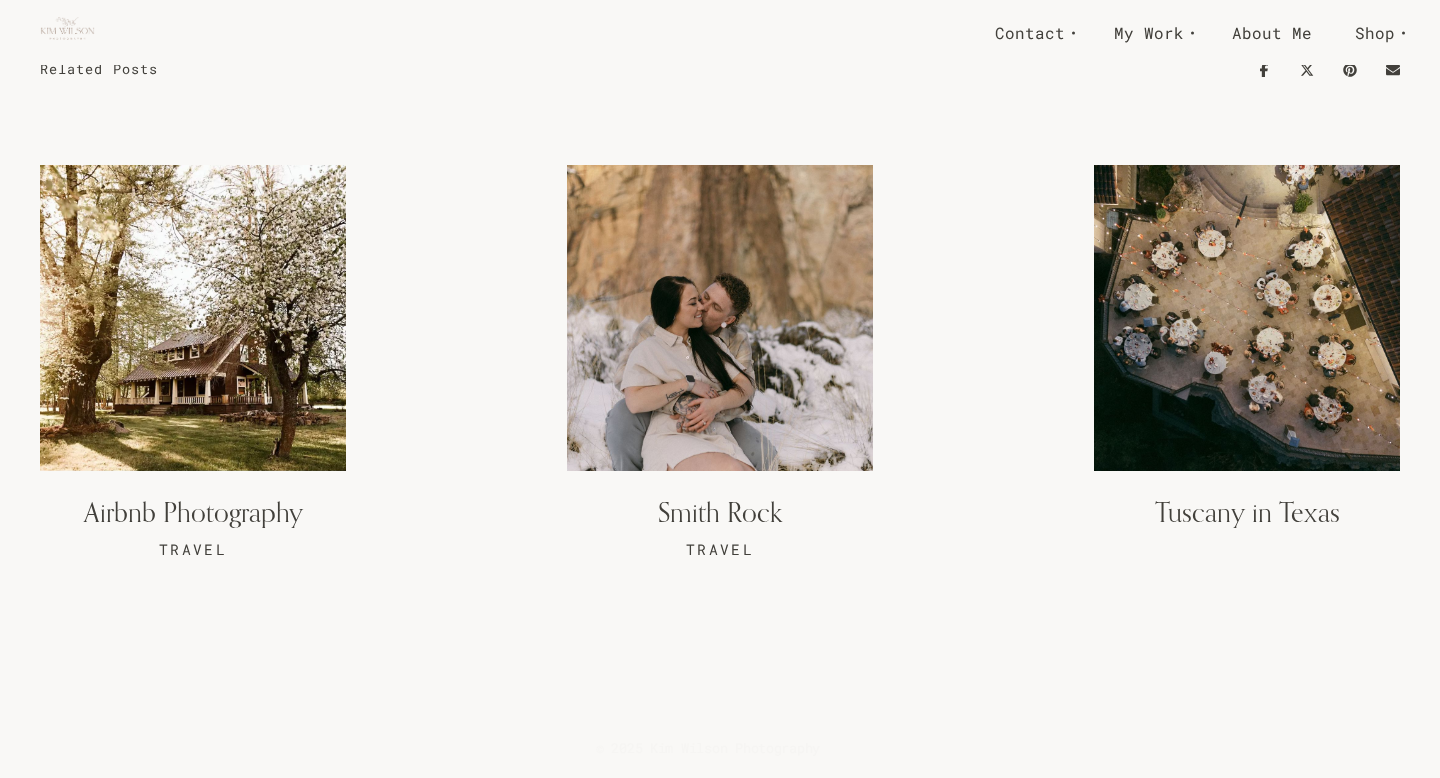 scroll, scrollTop: 12537, scrollLeft: 0, axis: vertical 